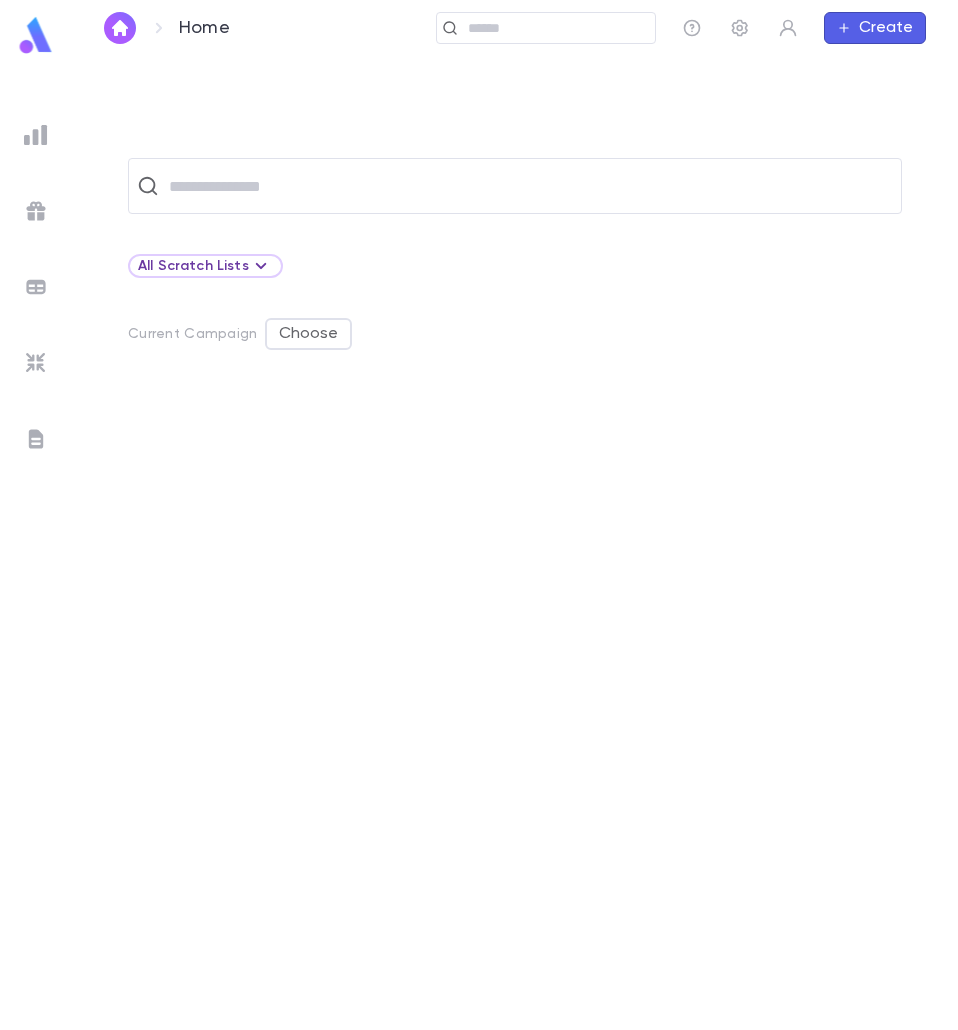 scroll, scrollTop: 0, scrollLeft: 0, axis: both 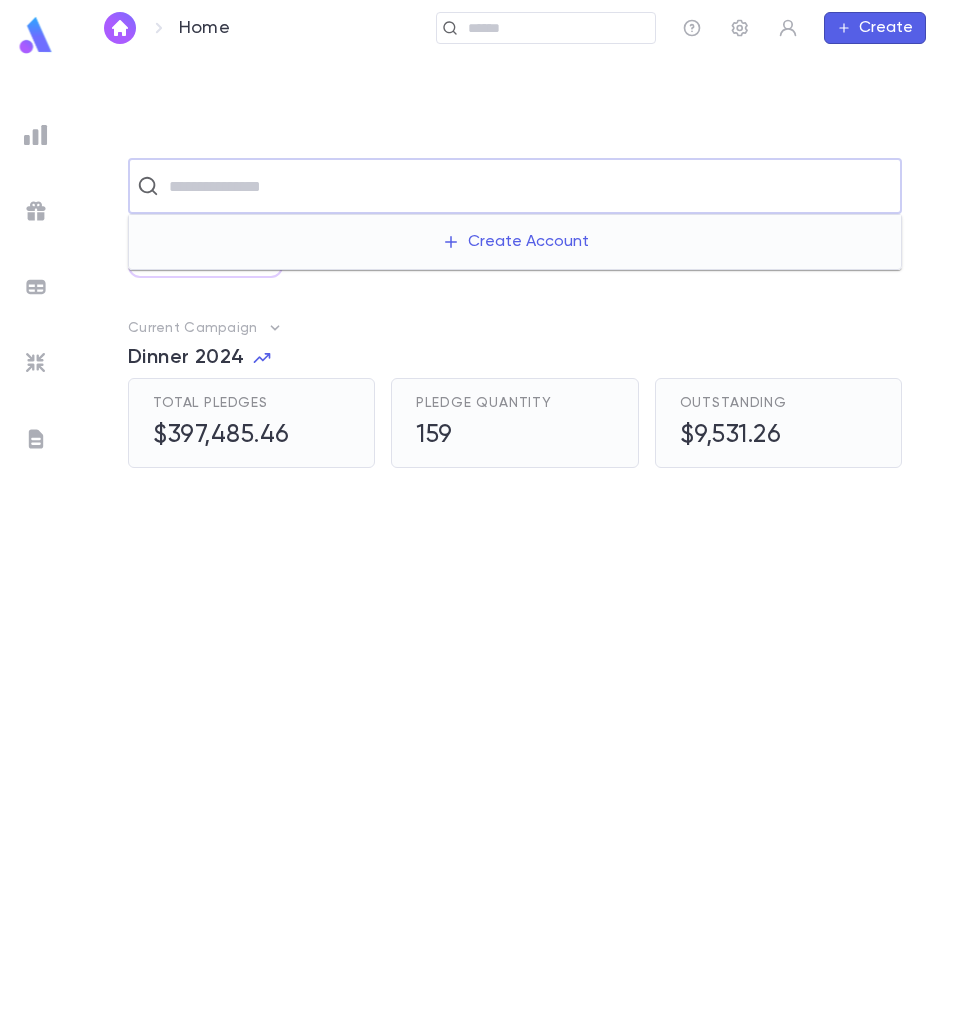 click at bounding box center (528, 186) 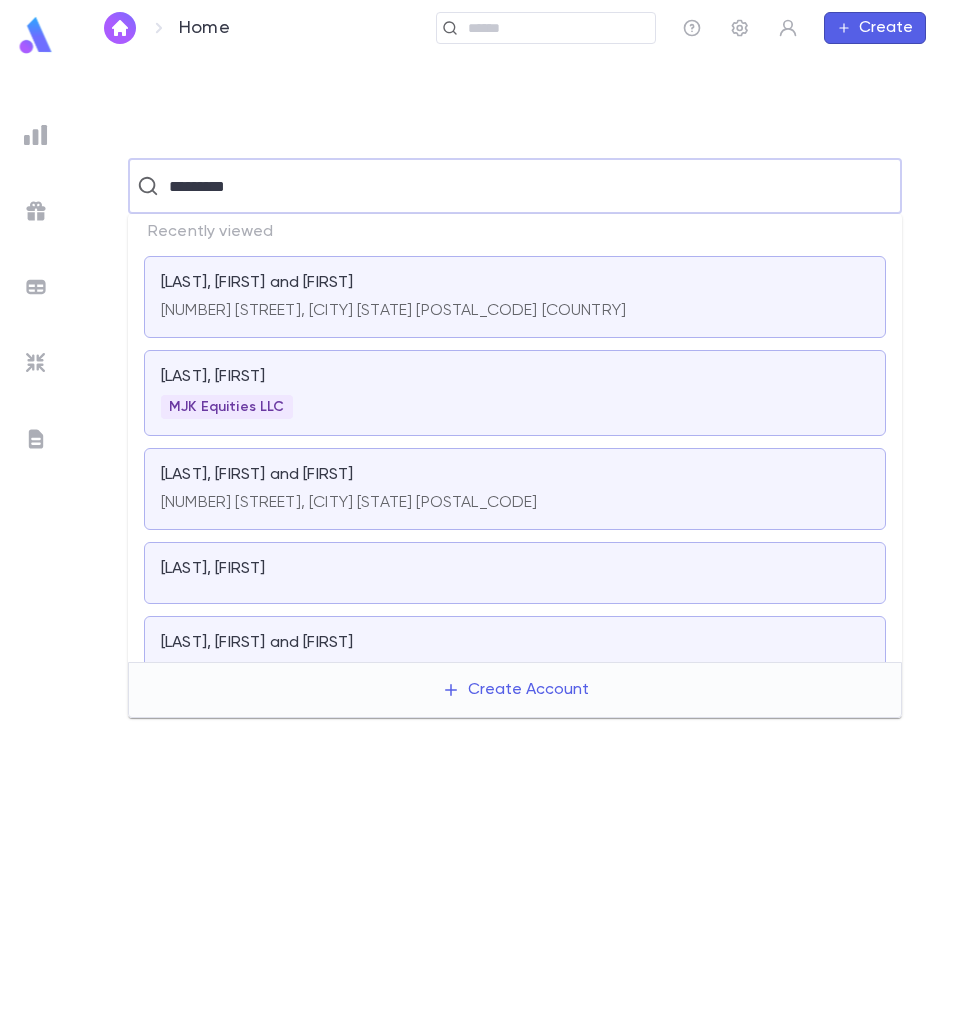 type on "*********" 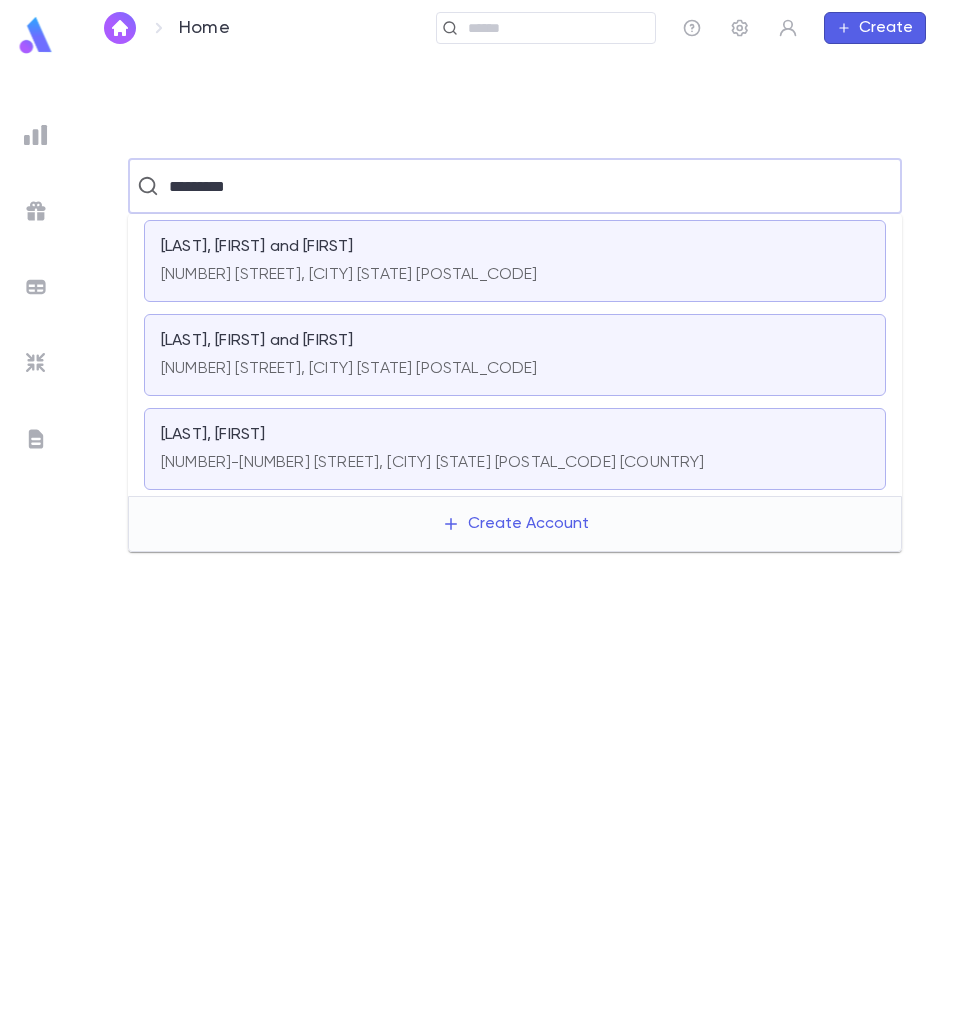 click on "[LAST], [FIRST] and [FIRST] [NUMBER] [STREET], [CITY] [STATE] [POSTAL_CODE]" at bounding box center (515, 355) 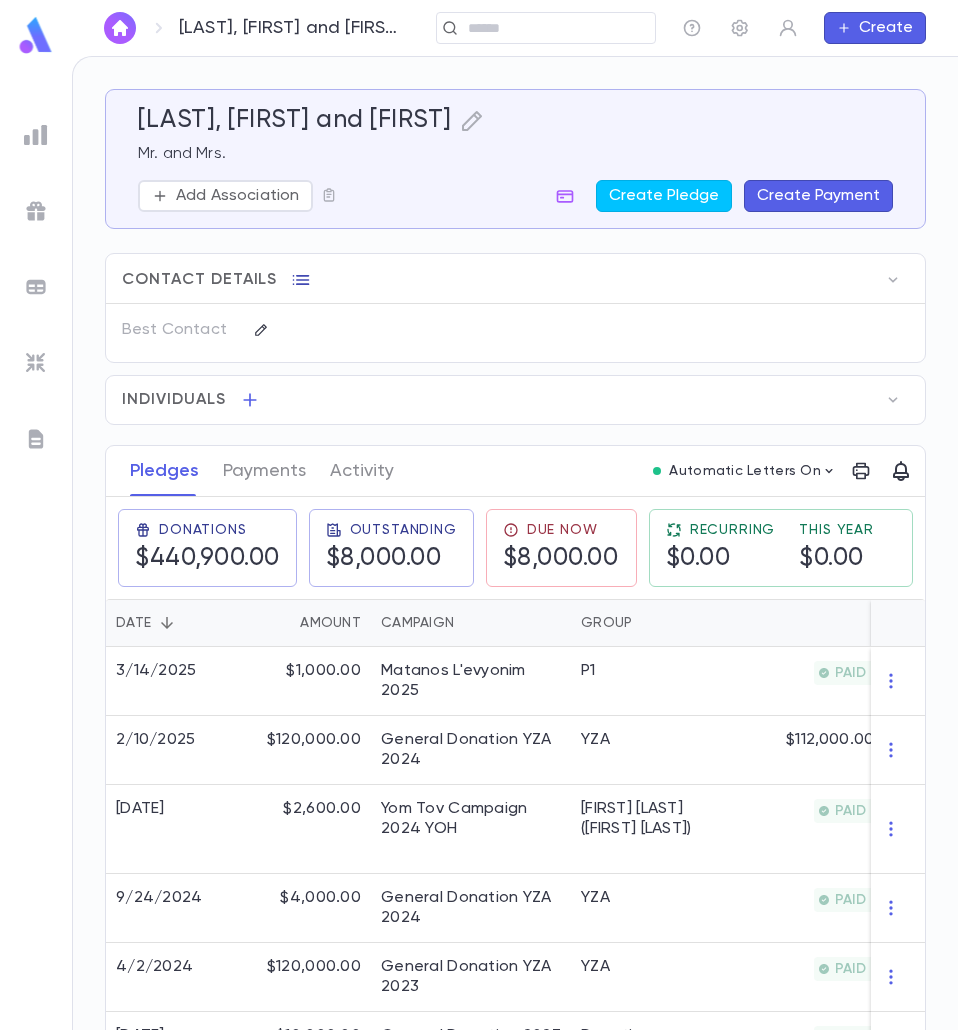 click 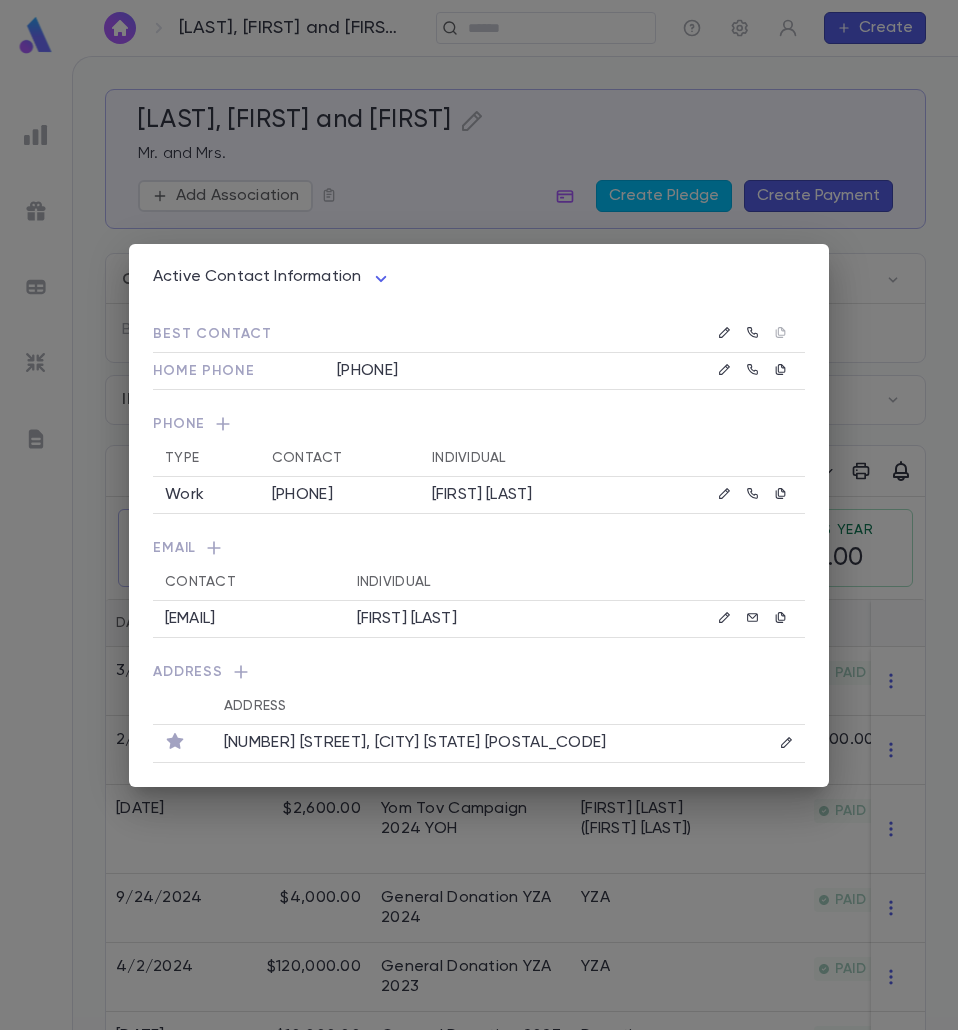 click on "Active Contact Information **** Best Contact Home Phone [PHONE] Phone Type Contact Individual Work [PHONE] [FIRST] [LAST] Email Contact Individual [EMAIL] [FIRST] [LAST] Address Address [NUMBER] [STREET], [CITY] [STATE] [POSTAL_CODE]" at bounding box center (479, 515) 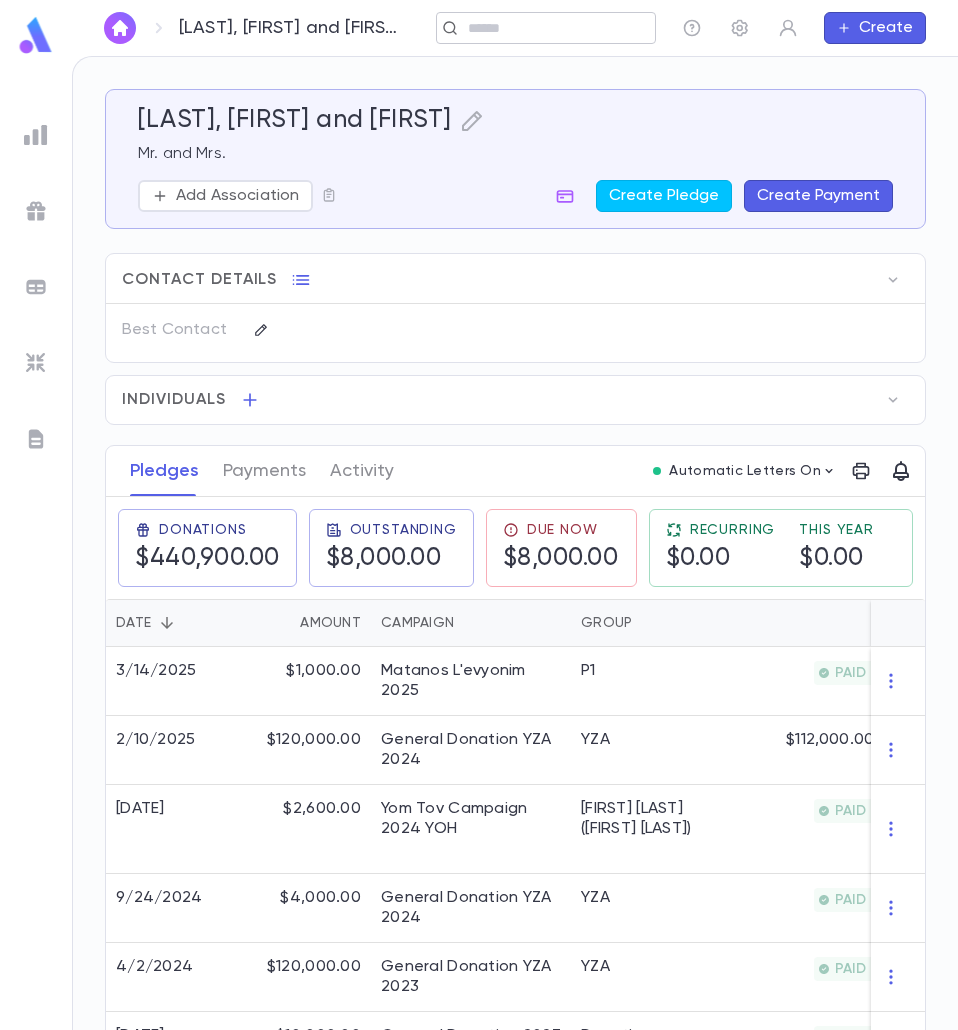click at bounding box center (554, 28) 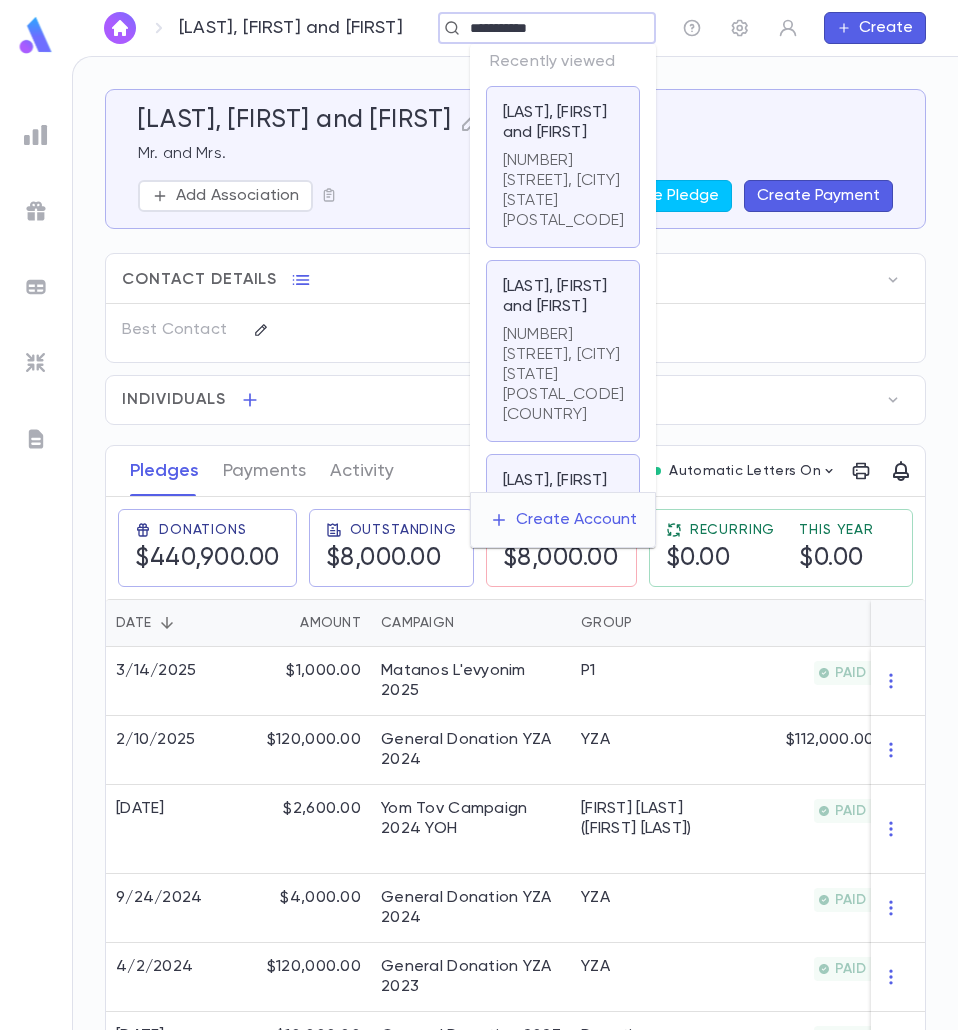 type on "**********" 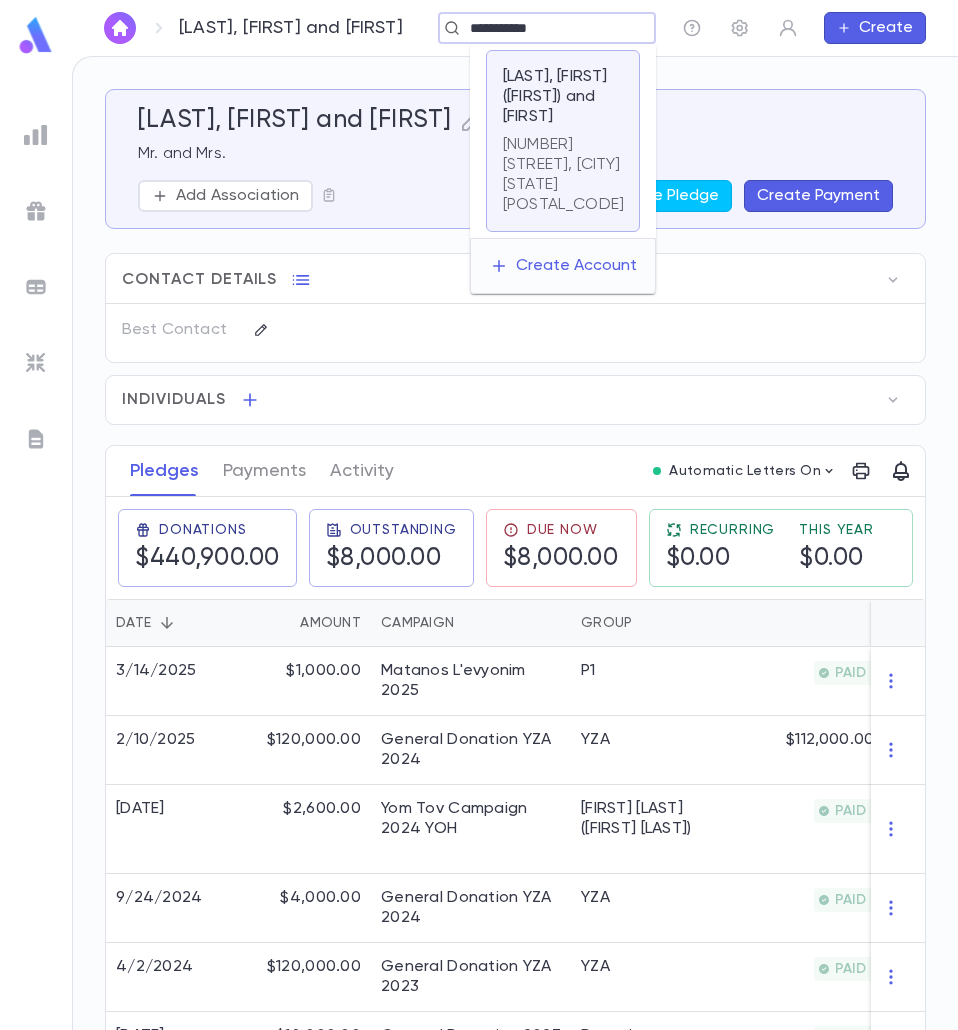 click on "[LAST], [FIRST] and [FIRST] [NUMBER] [STREET], [CITY] [STATE] [POSTAL_CODE]" at bounding box center (563, 141) 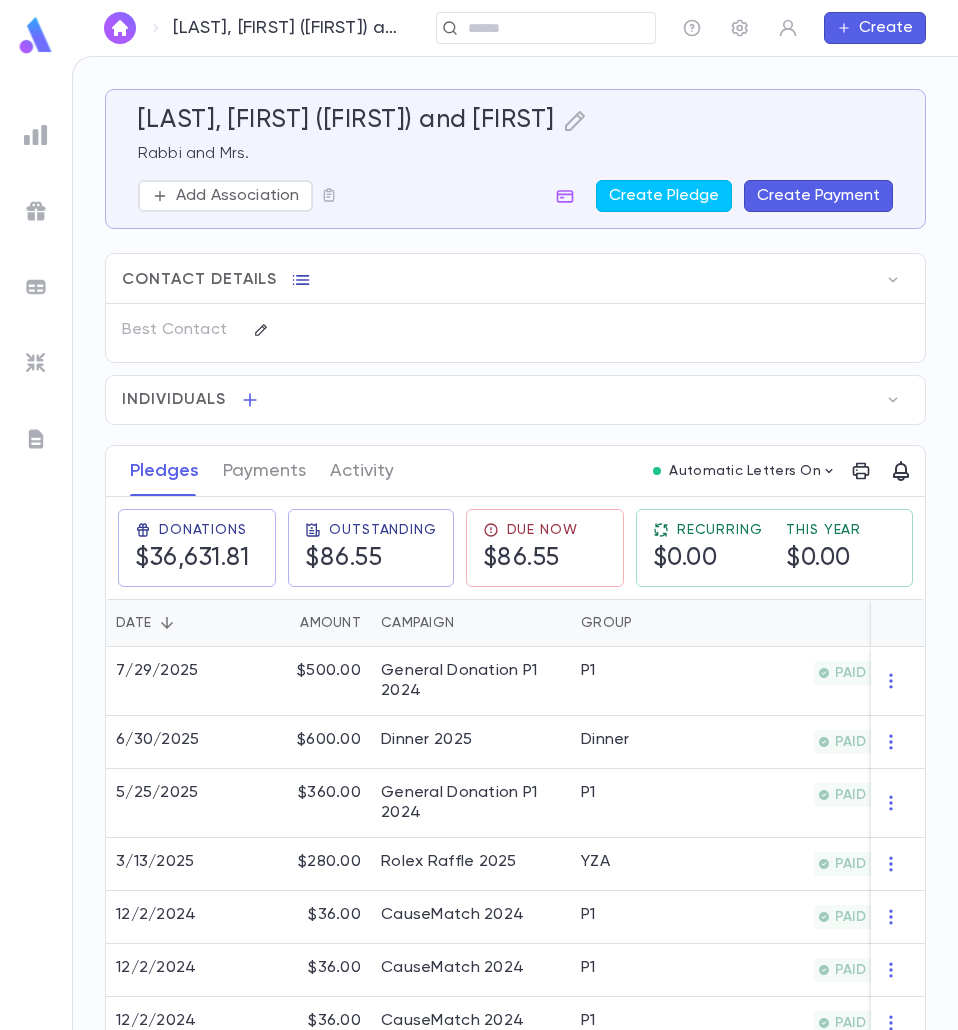 click at bounding box center [301, 280] 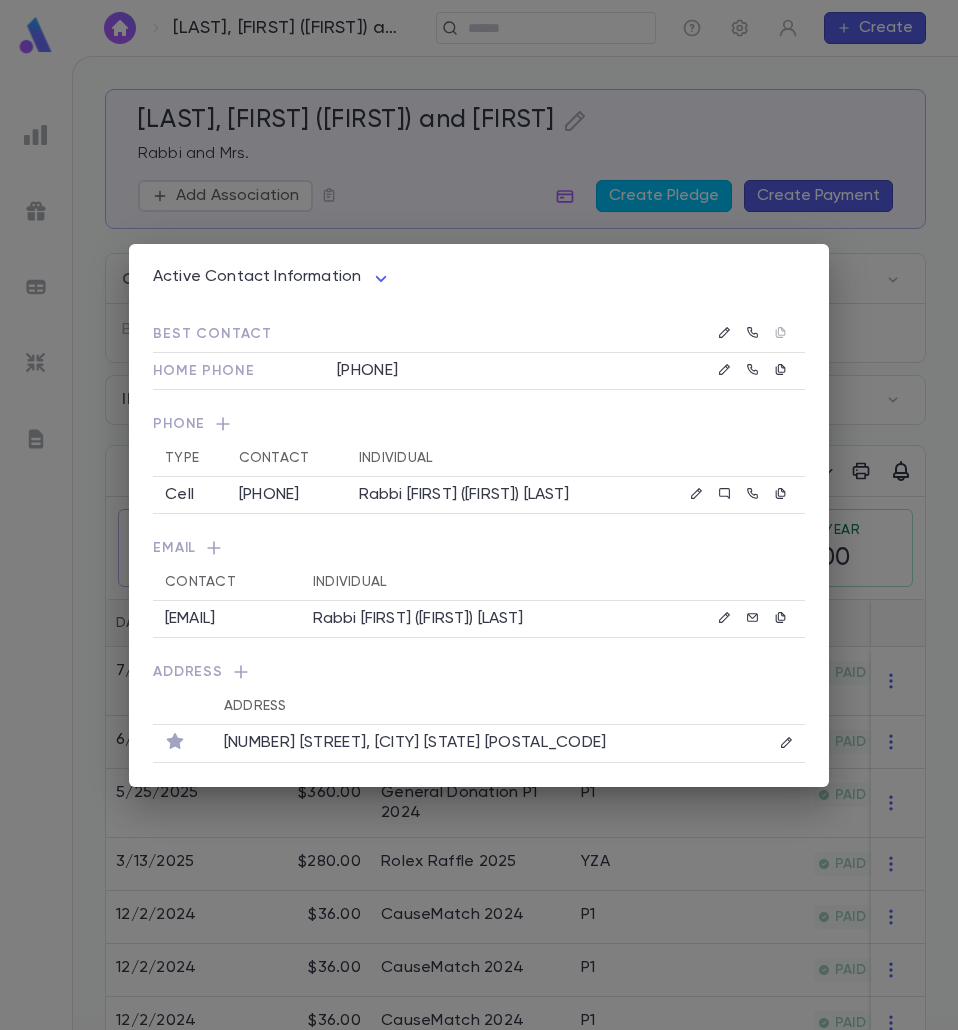 drag, startPoint x: 167, startPoint y: 621, endPoint x: 351, endPoint y: 616, distance: 184.06792 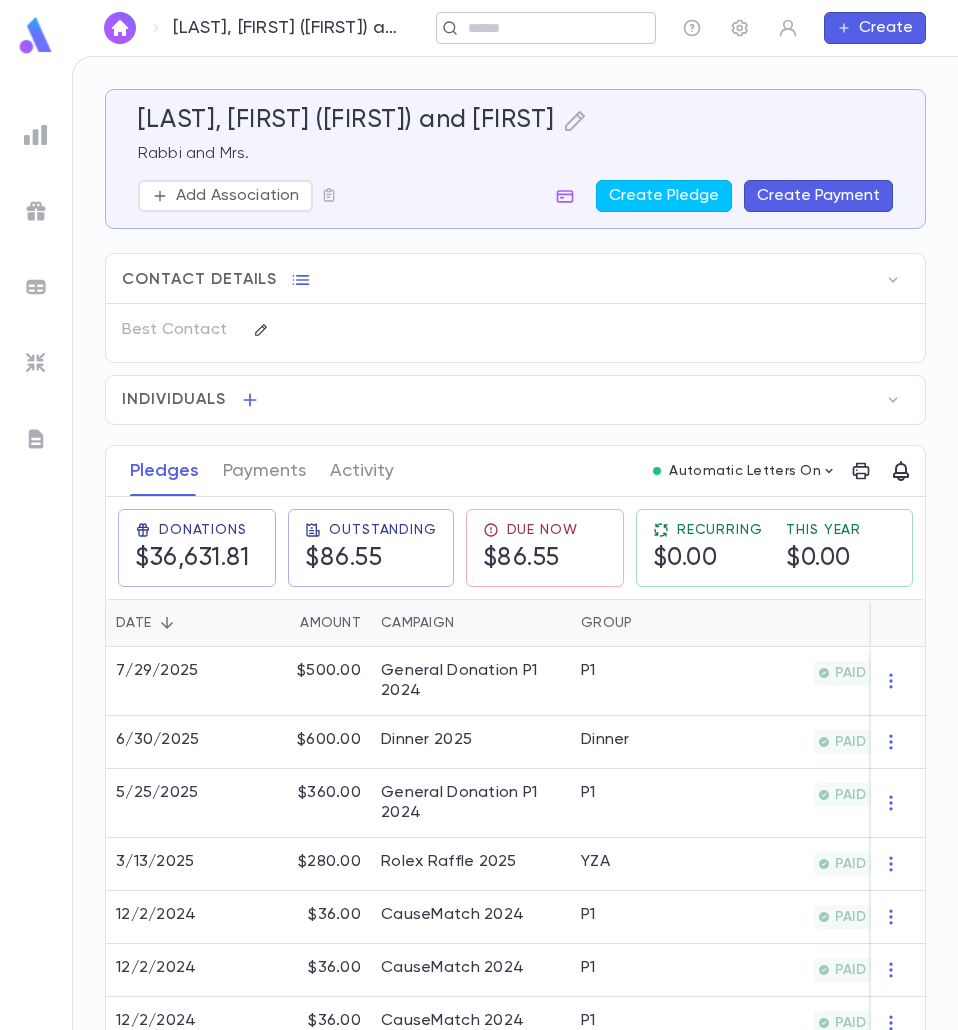 click at bounding box center (539, 28) 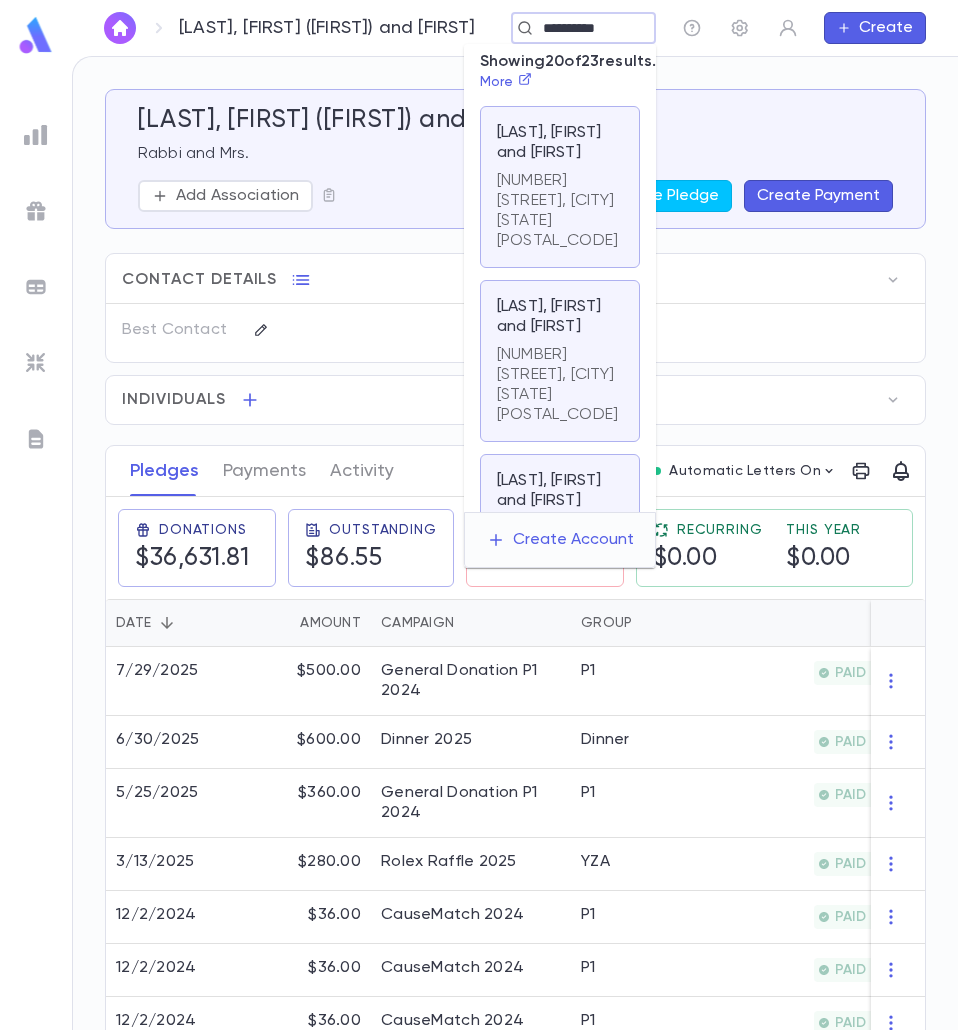 type on "**********" 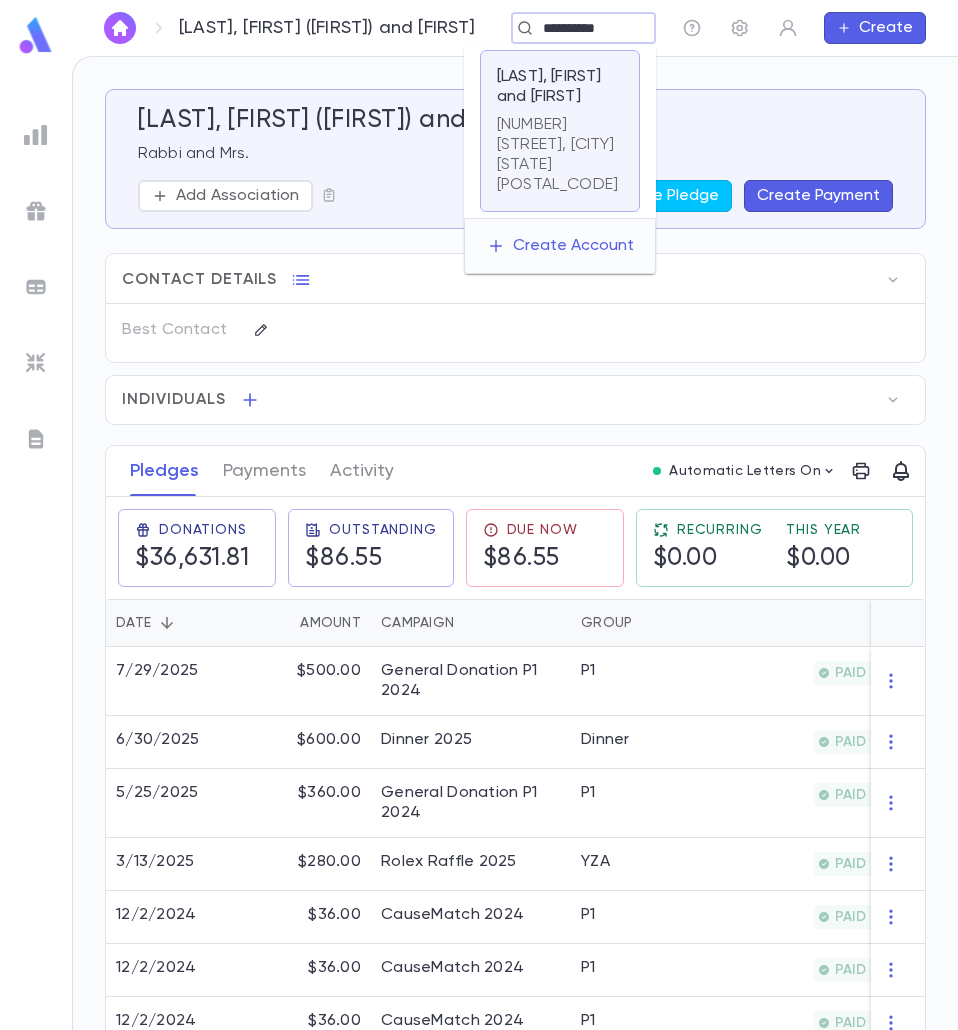 click on "[NUMBER] [STREET], [CITY] [STATE] [POSTAL_CODE]" at bounding box center [560, 155] 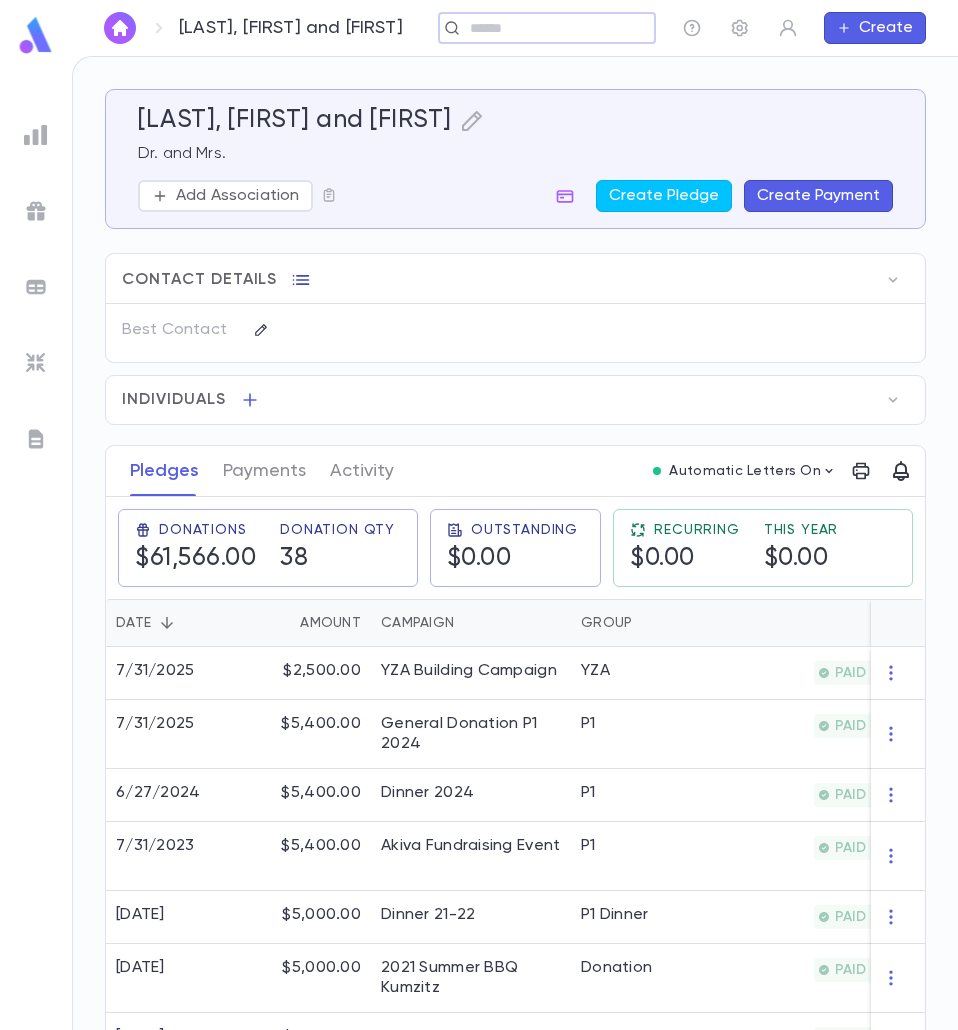 click 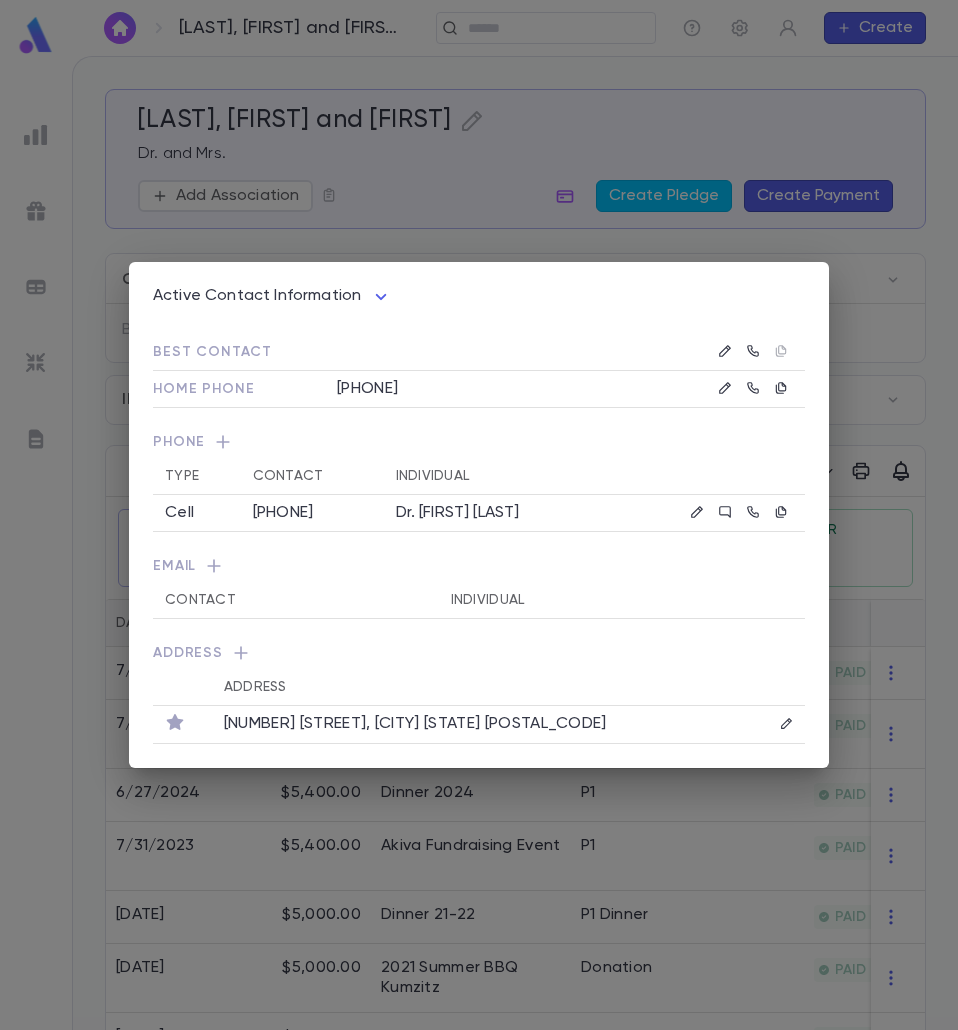 drag, startPoint x: 313, startPoint y: 268, endPoint x: 346, endPoint y: 254, distance: 35.846897 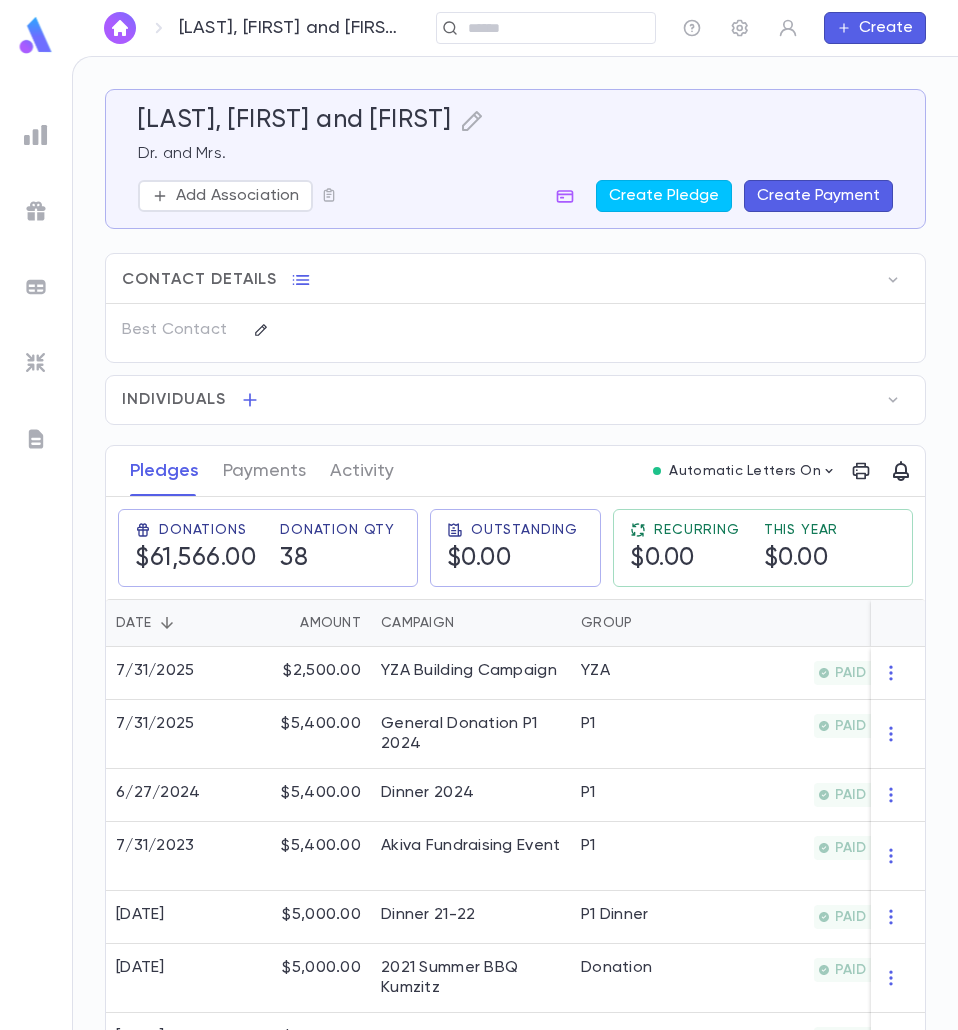 click at bounding box center (539, 28) 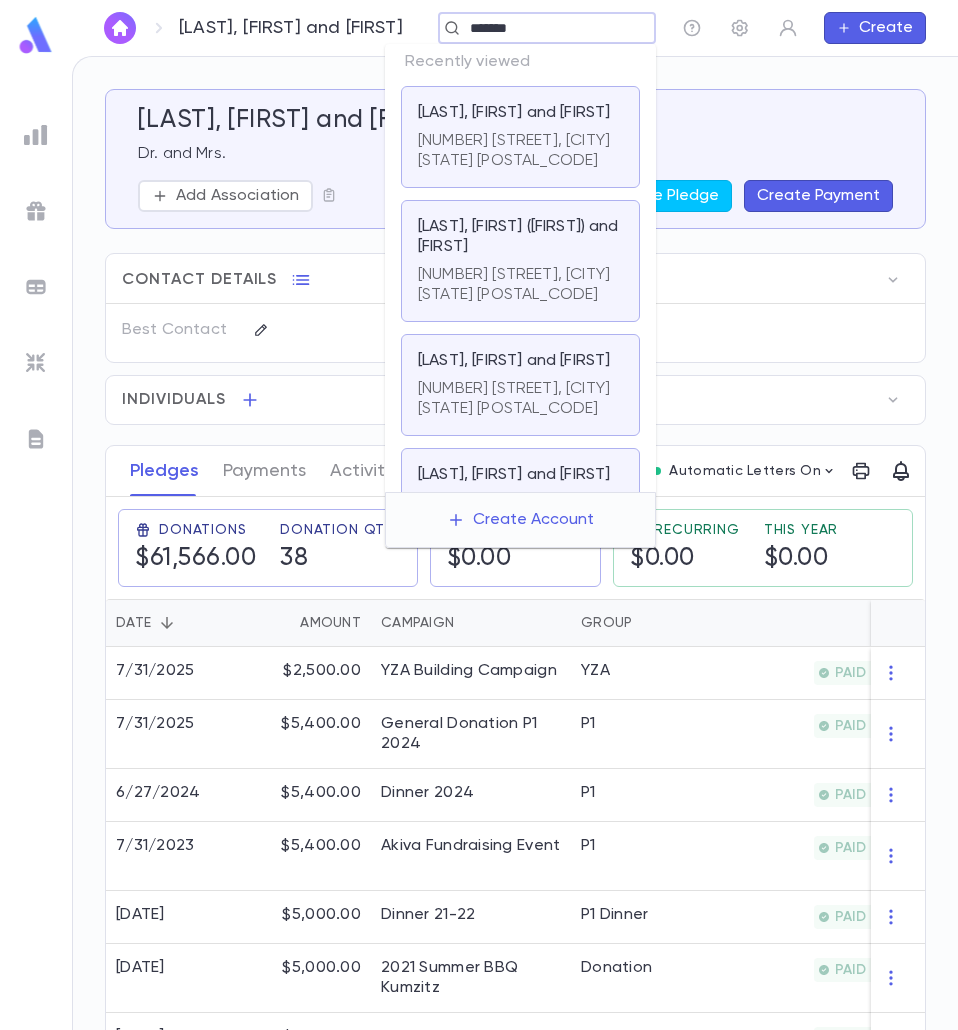 type on "*******" 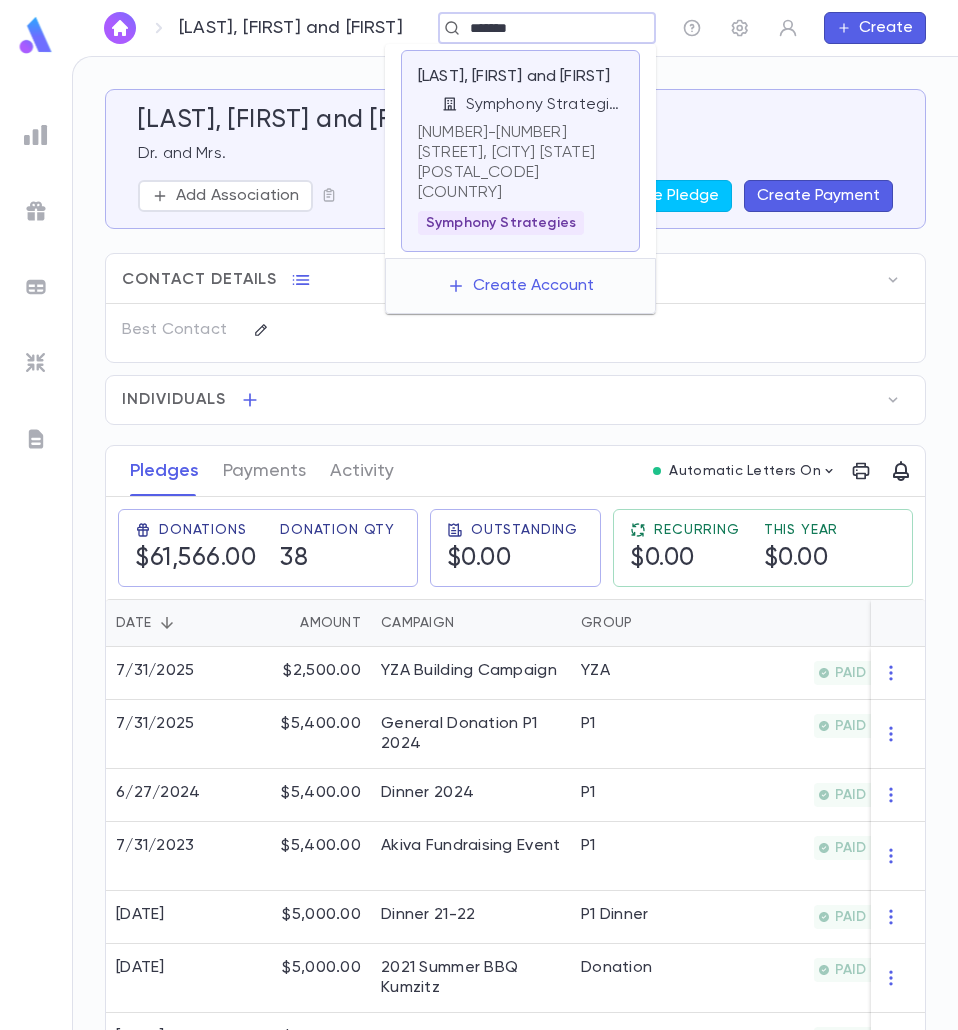 click on "[NUMBER]-[NUMBER] [STREET], [CITY] [STATE] [POSTAL_CODE] [COUNTRY]" at bounding box center (520, 159) 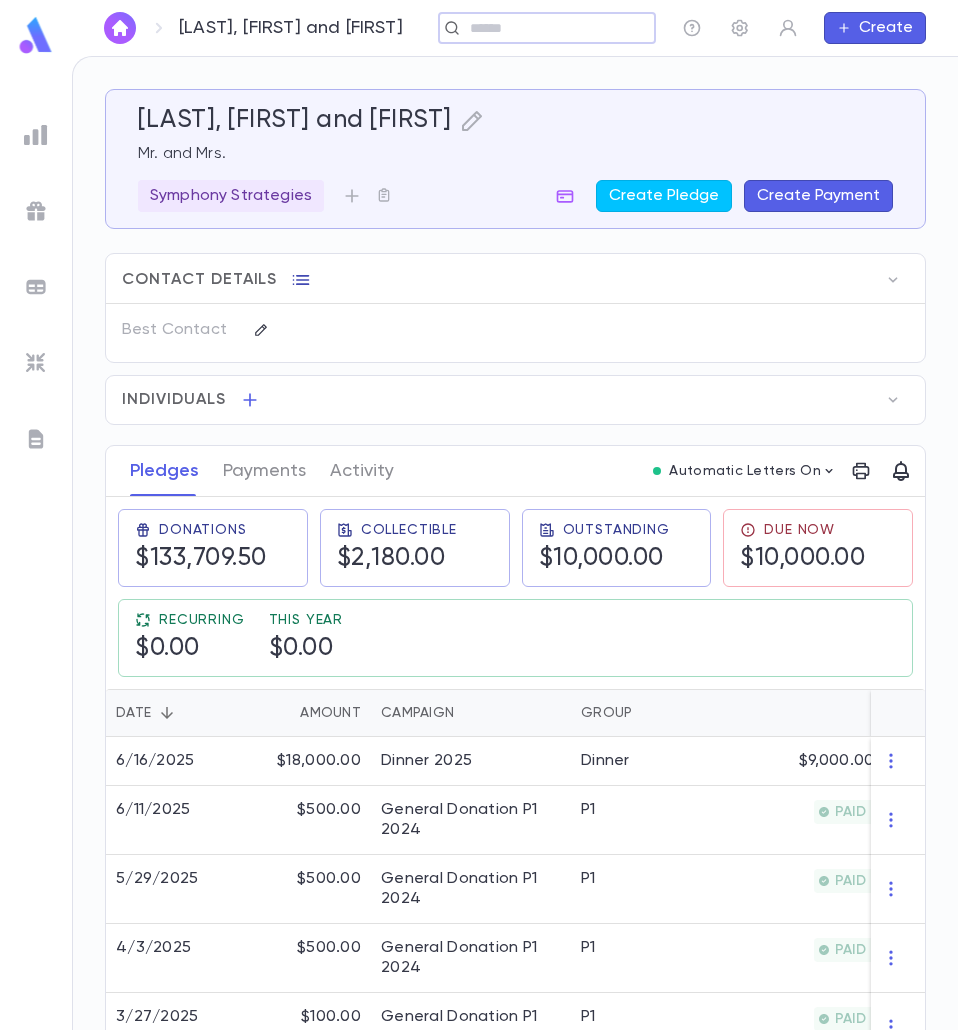 click 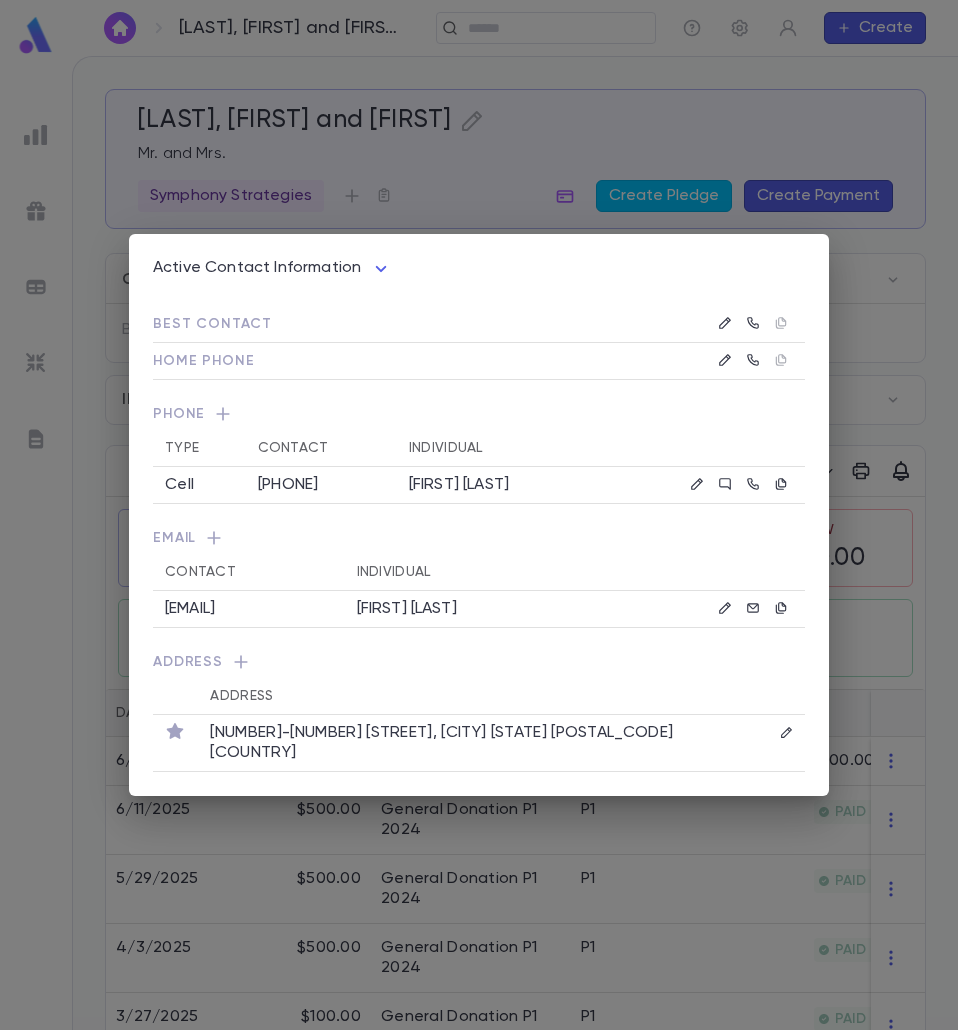 click on "[EMAIL]" at bounding box center (190, 609) 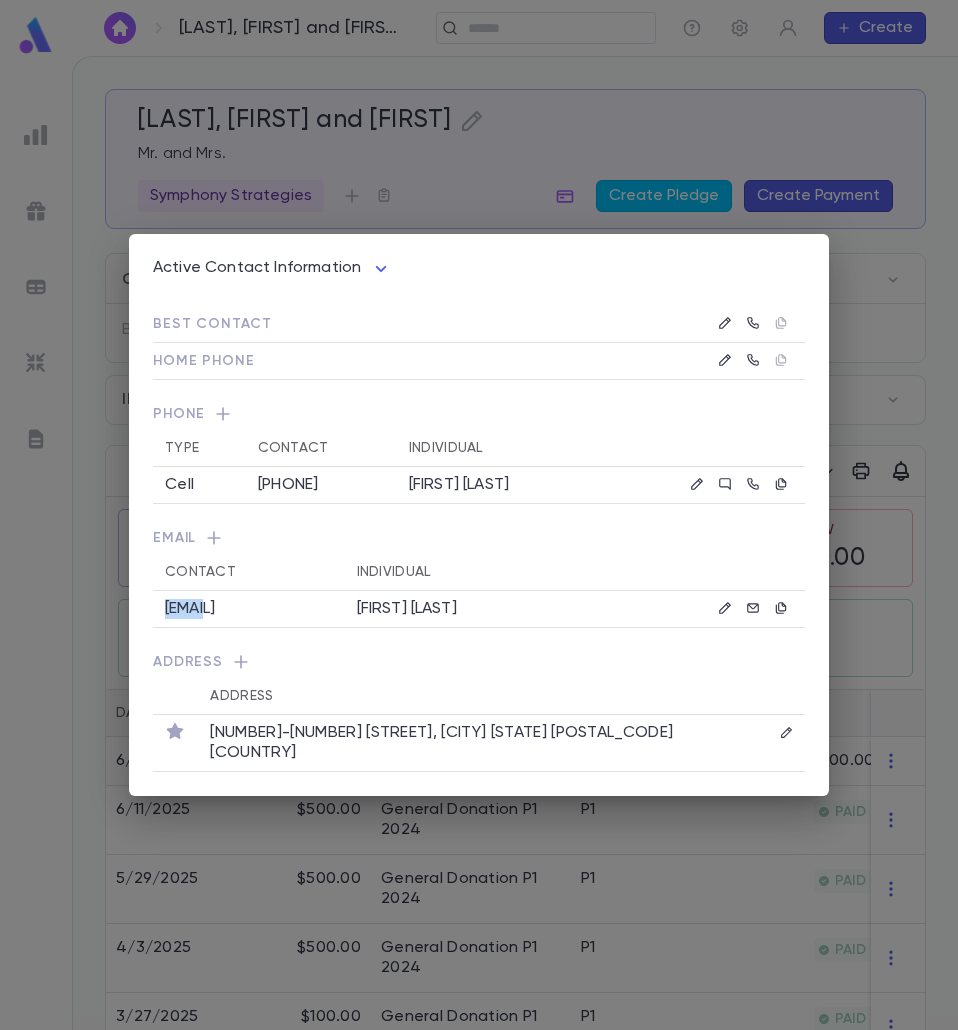 click on "[EMAIL]" at bounding box center (190, 609) 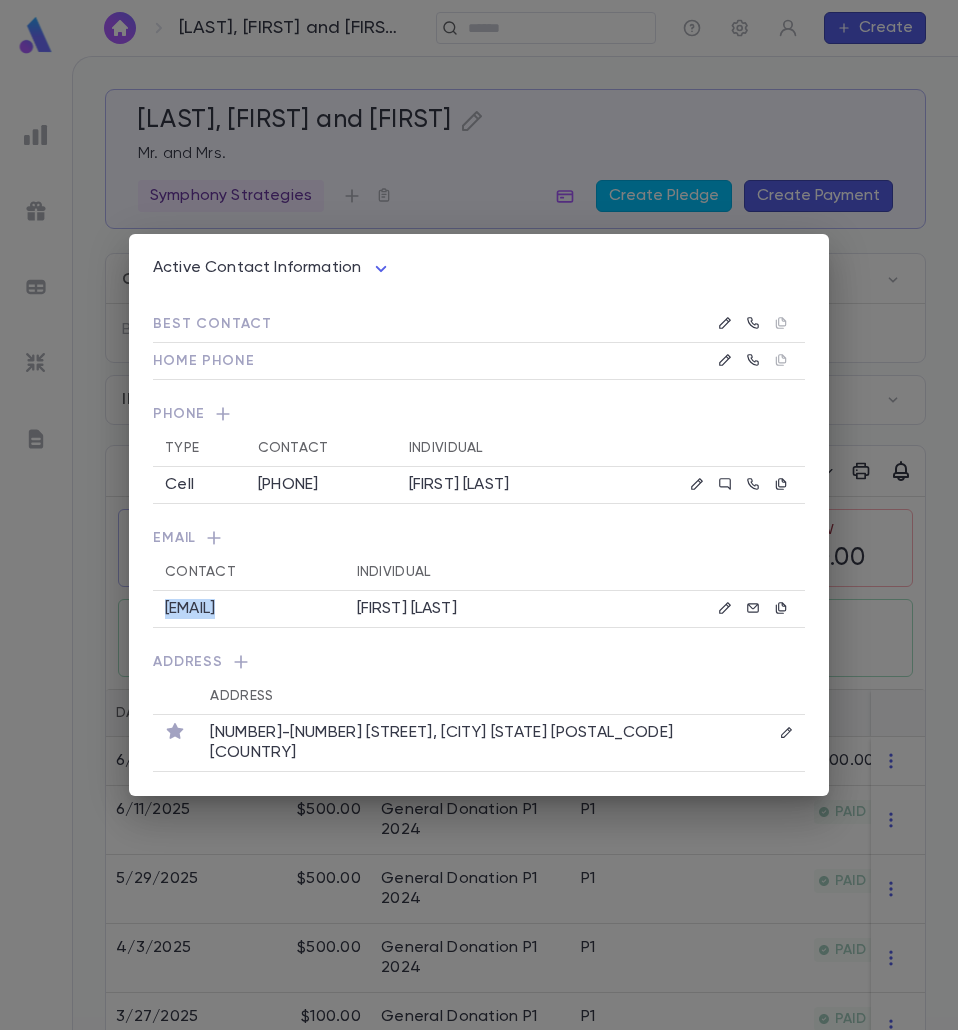 click on "[EMAIL]" at bounding box center (190, 609) 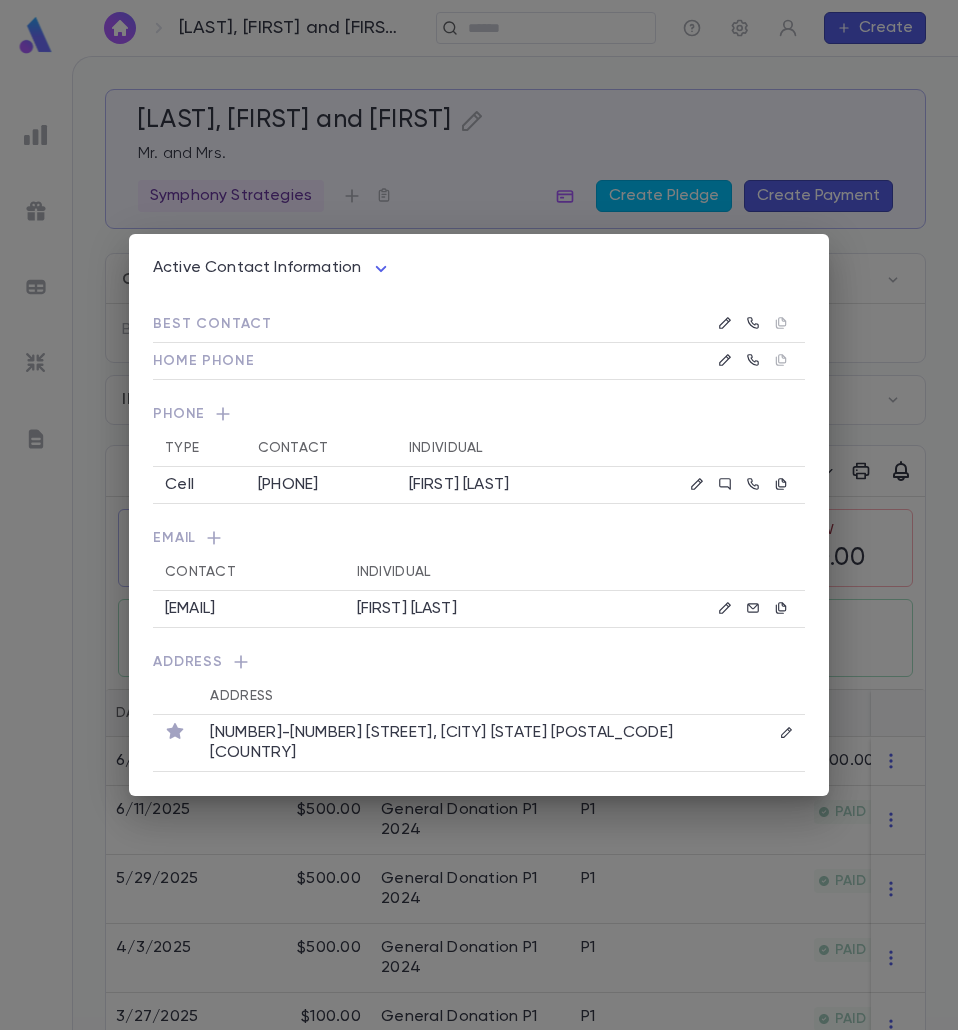 drag, startPoint x: 442, startPoint y: 208, endPoint x: 519, endPoint y: 154, distance: 94.04786 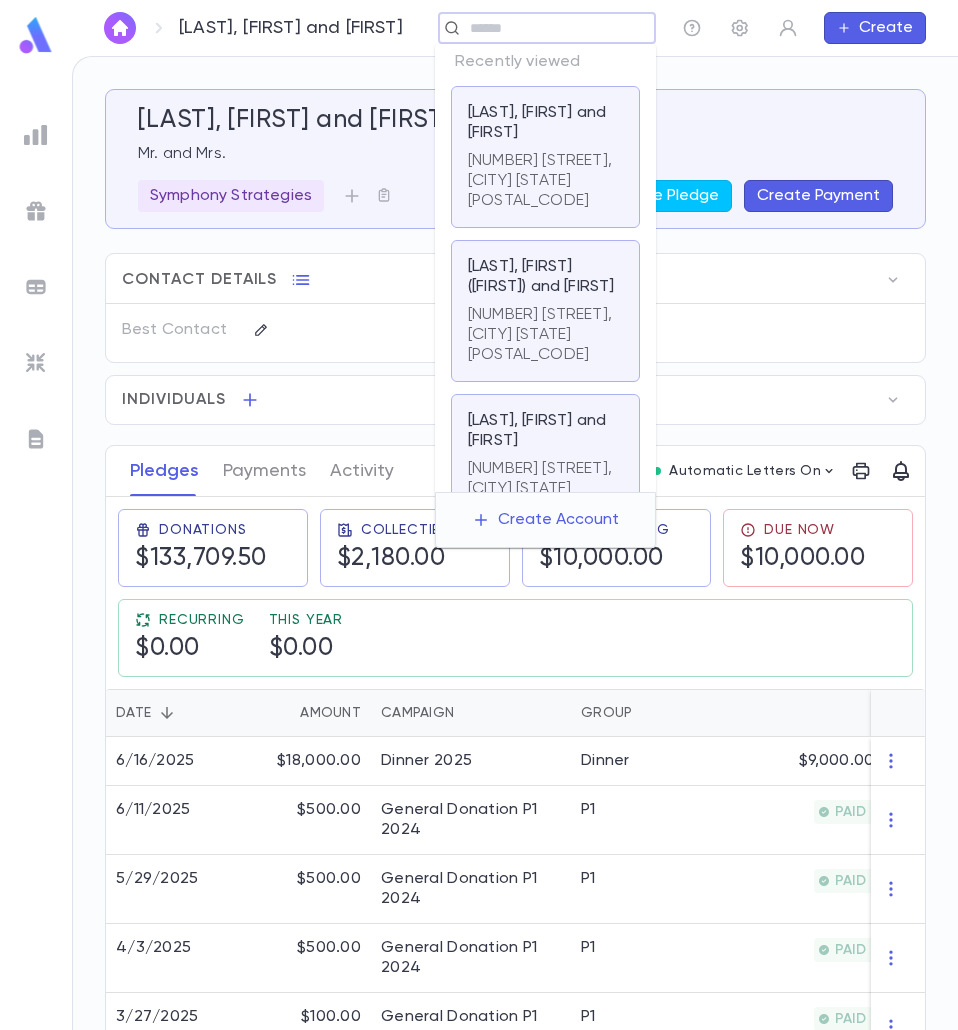 click at bounding box center [540, 28] 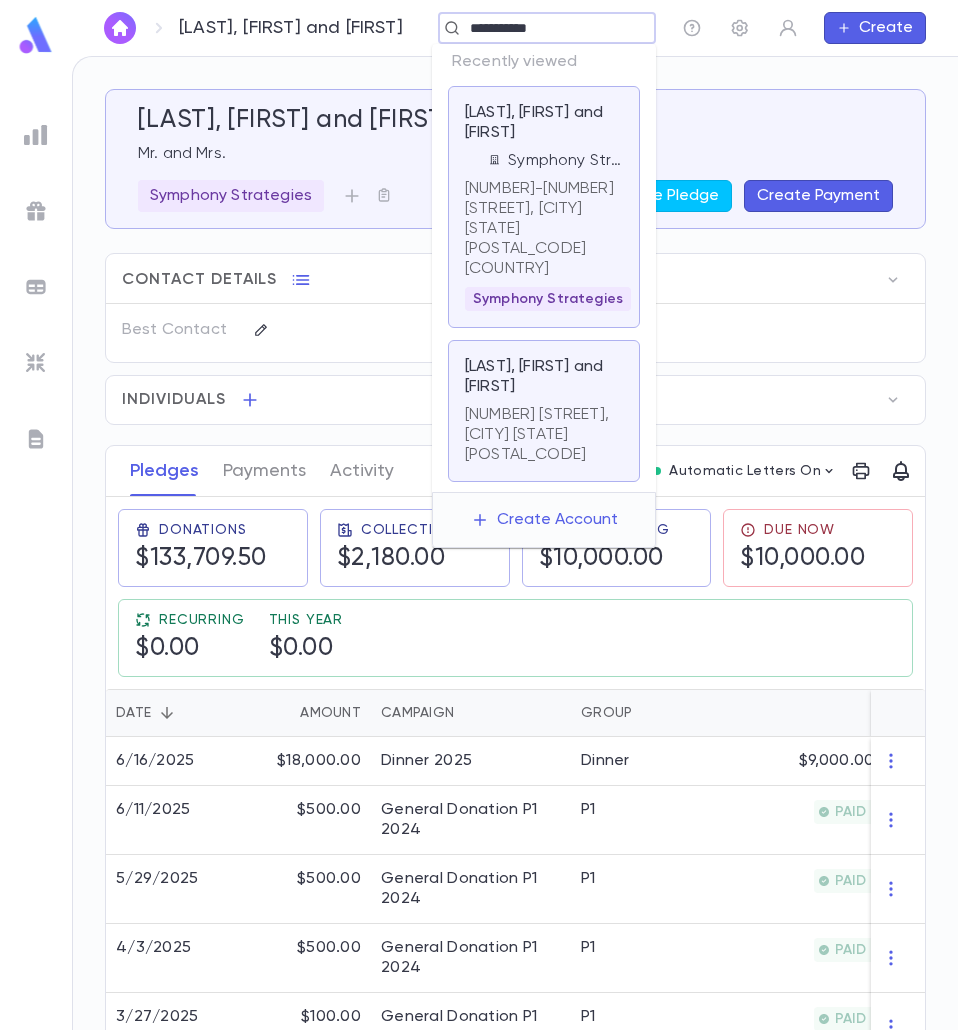 type on "**********" 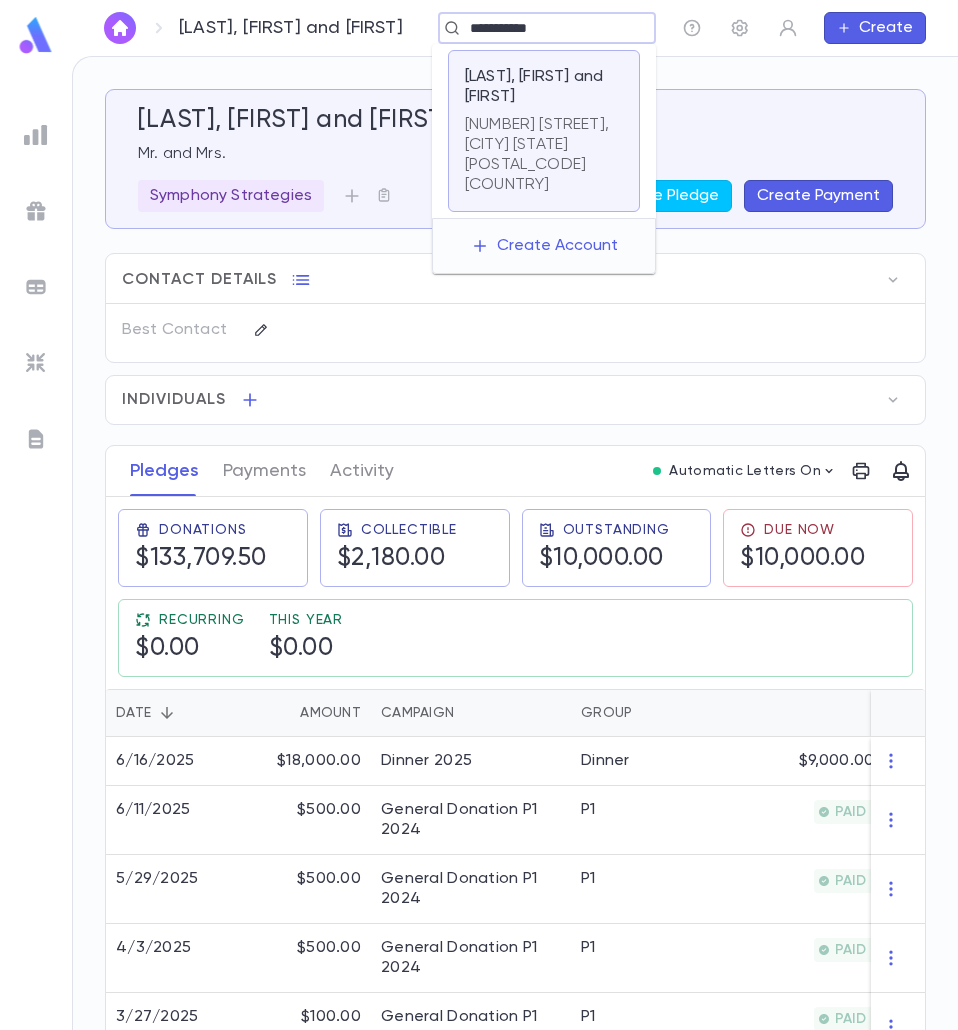 click on "[NUMBER] [STREET], [CITY] [STATE] [POSTAL_CODE] [COUNTRY]" at bounding box center [544, 155] 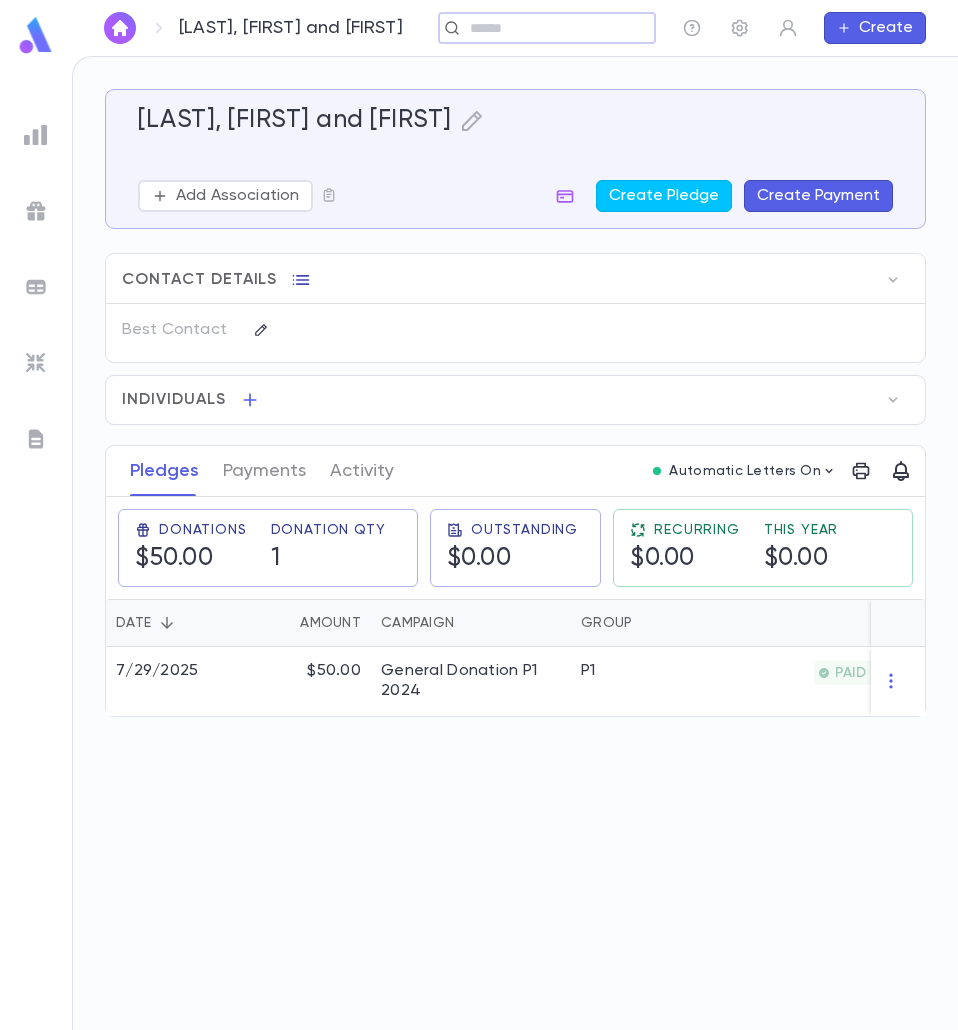 click 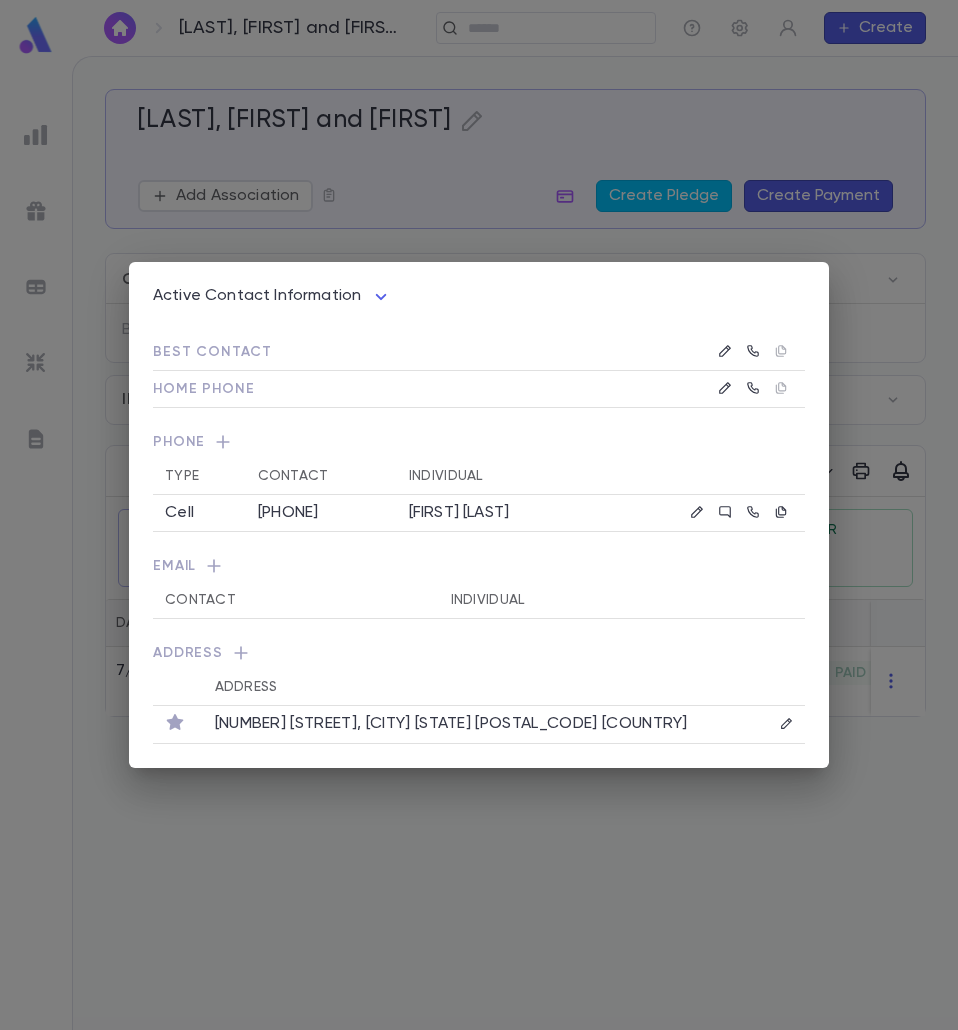 drag, startPoint x: 405, startPoint y: 872, endPoint x: 389, endPoint y: 812, distance: 62.0967 